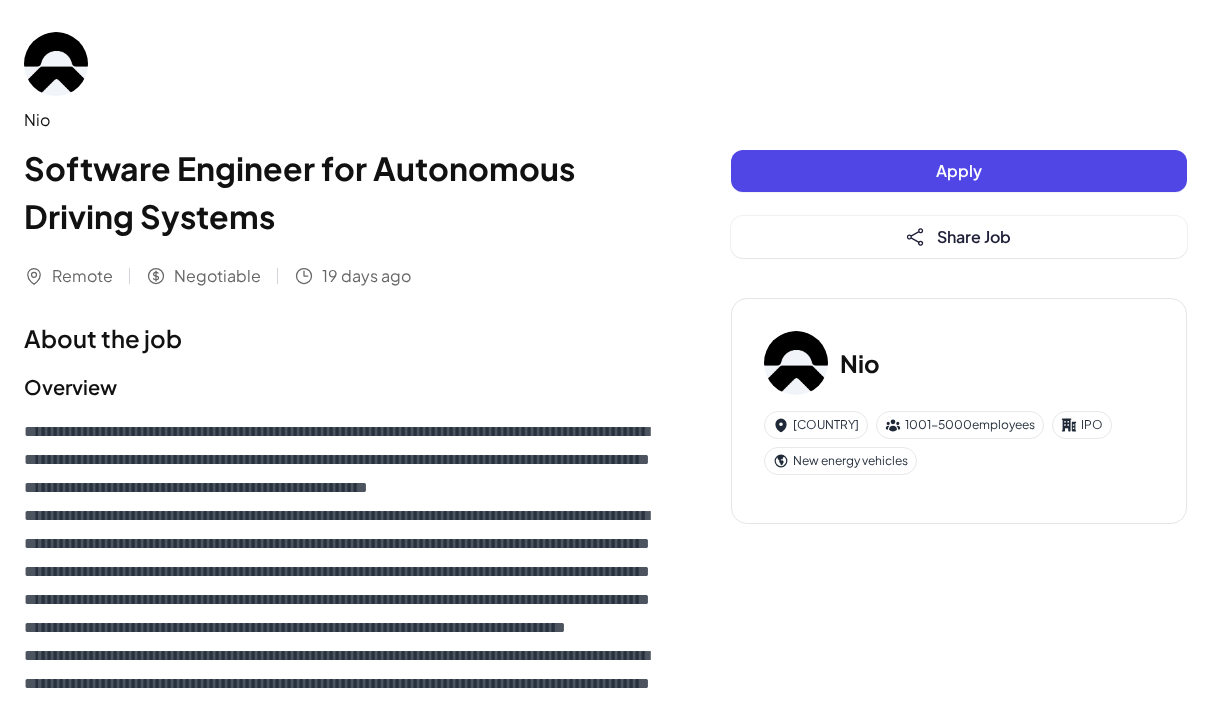scroll, scrollTop: 0, scrollLeft: 0, axis: both 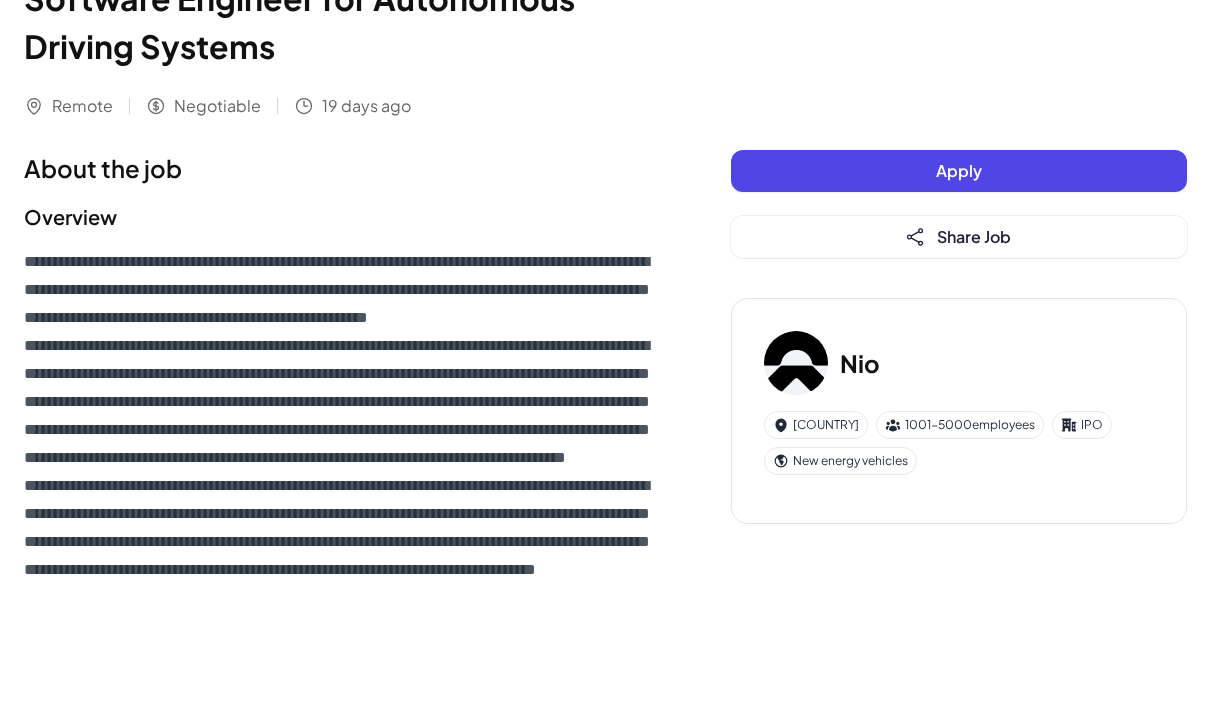 click on "Overview" at bounding box center (337, 217) 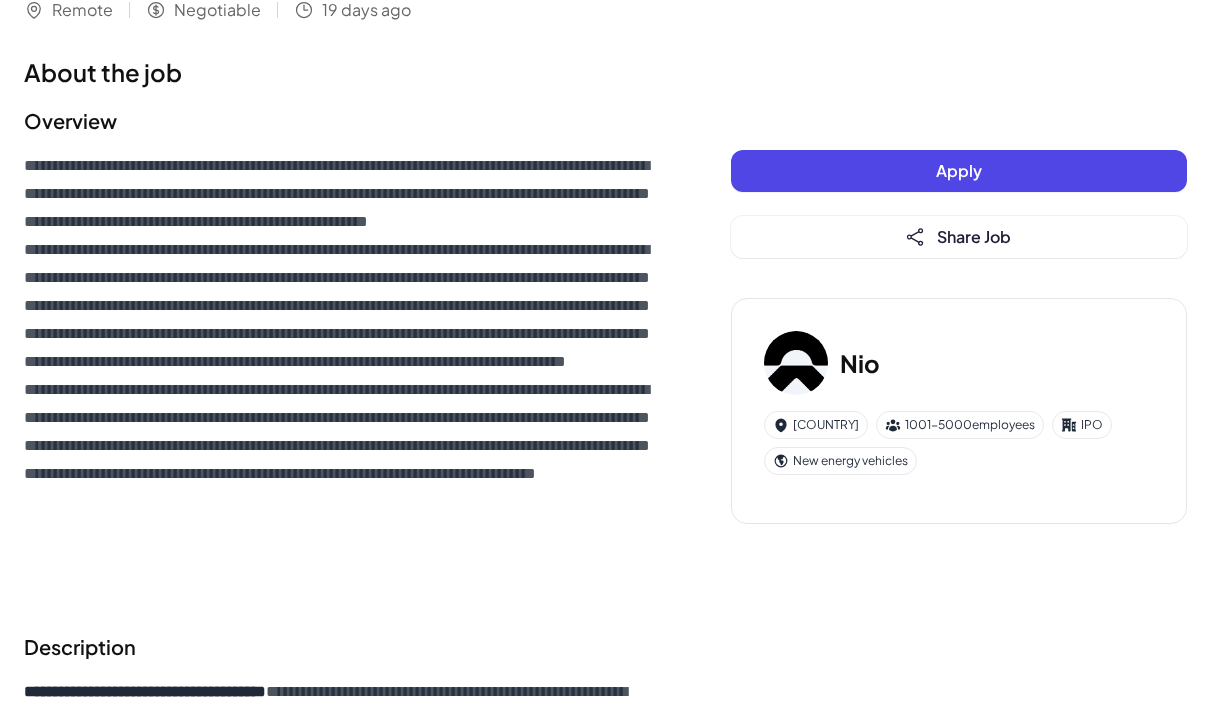 scroll, scrollTop: 440, scrollLeft: 0, axis: vertical 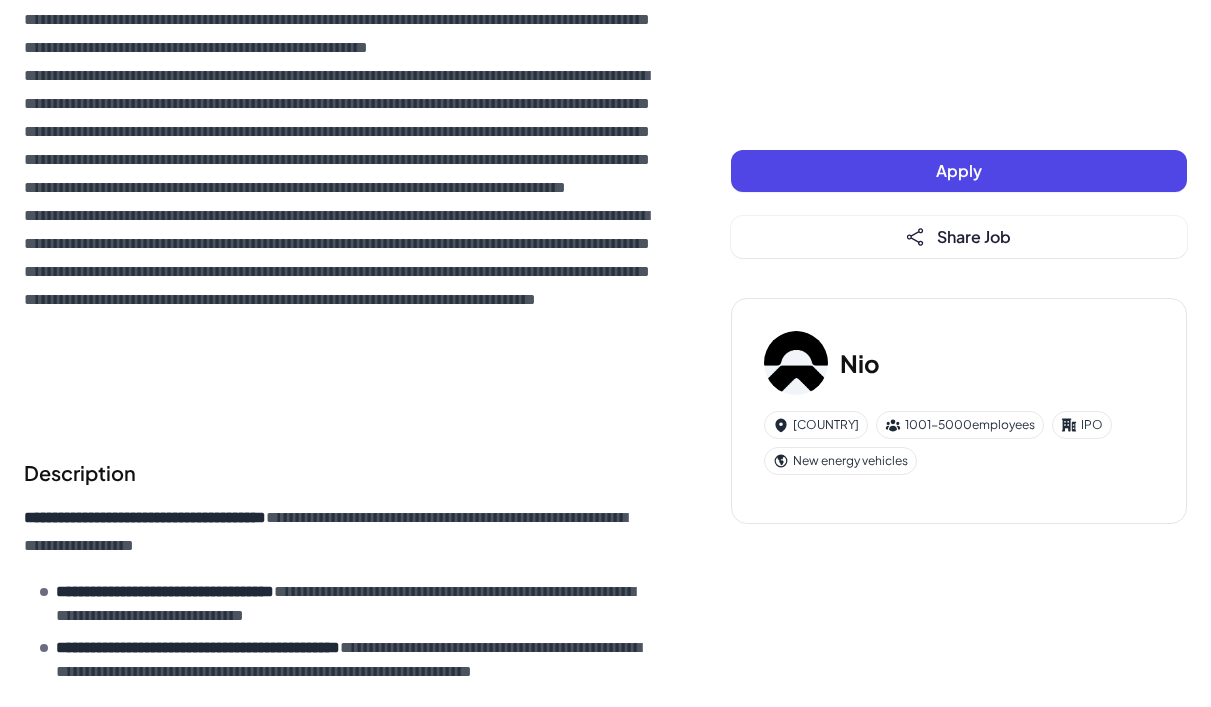 click on "**********" at bounding box center (337, 202) 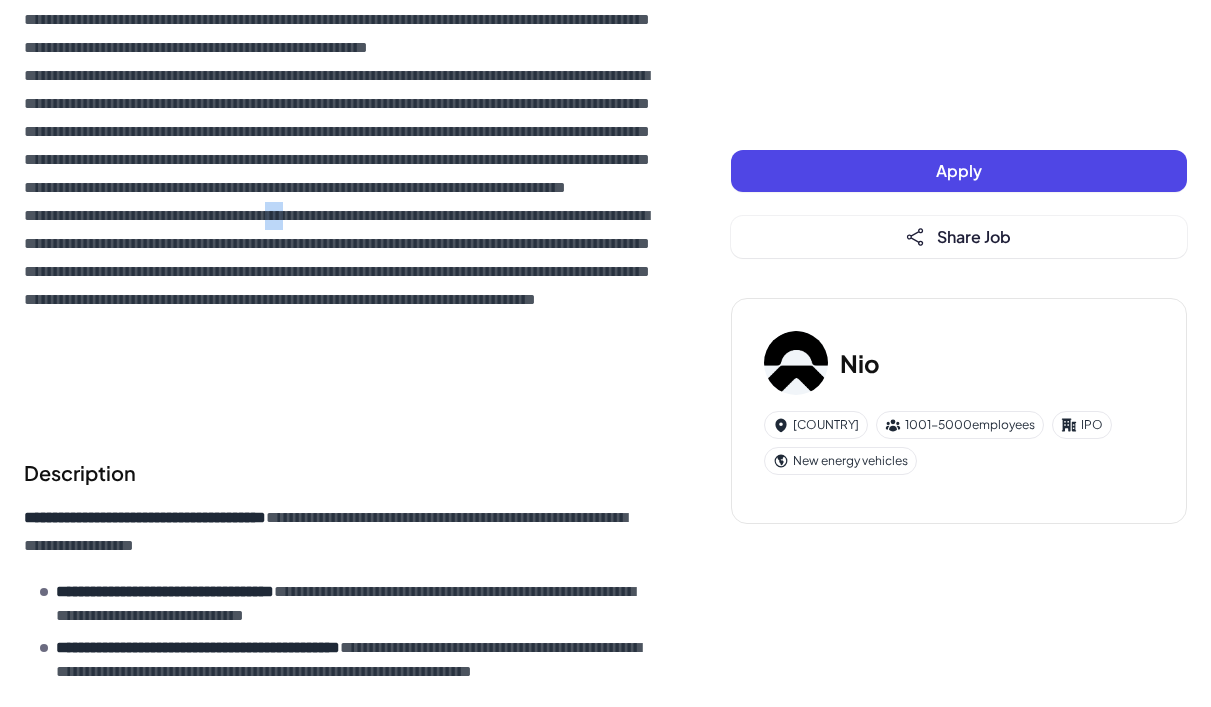 click on "**********" at bounding box center (337, 202) 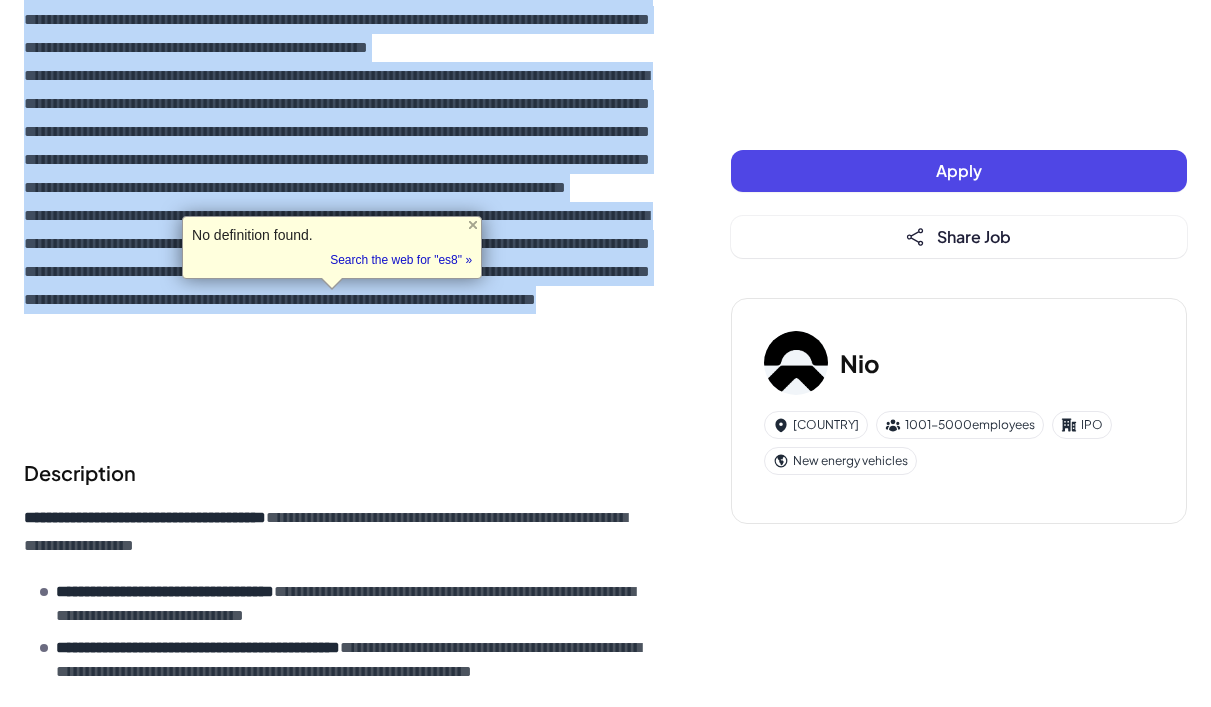 click on "**********" at bounding box center (337, 202) 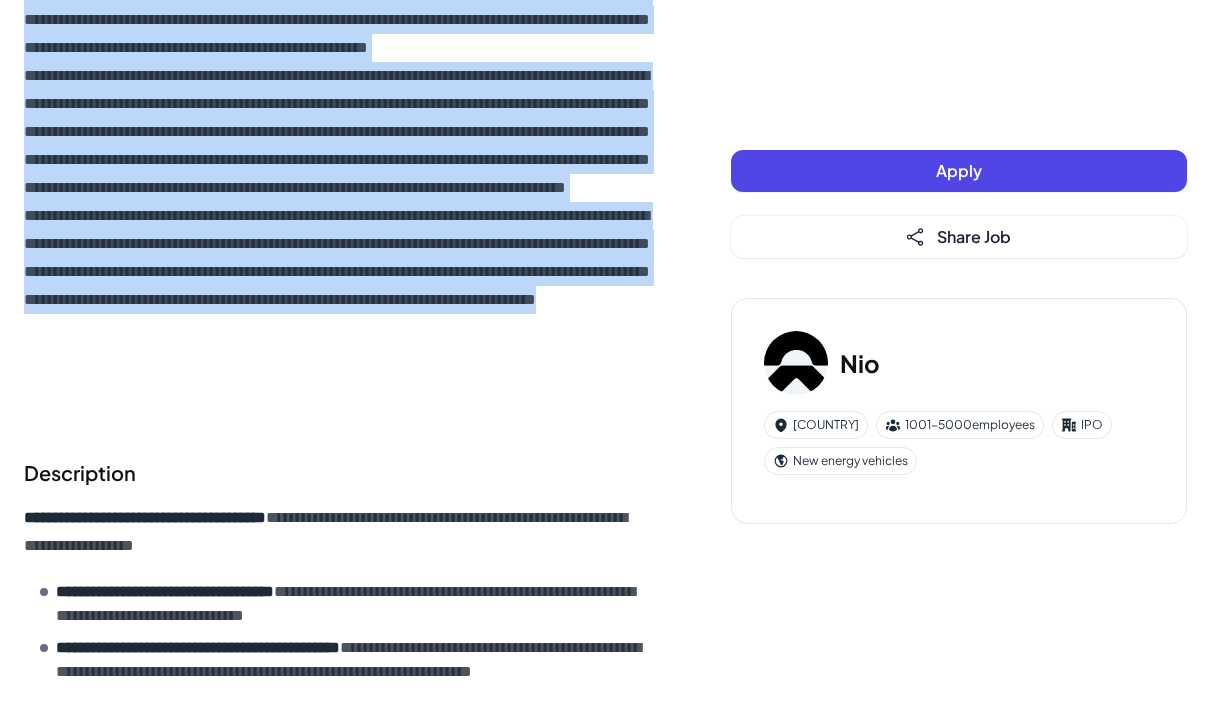 click on "**********" at bounding box center (337, 202) 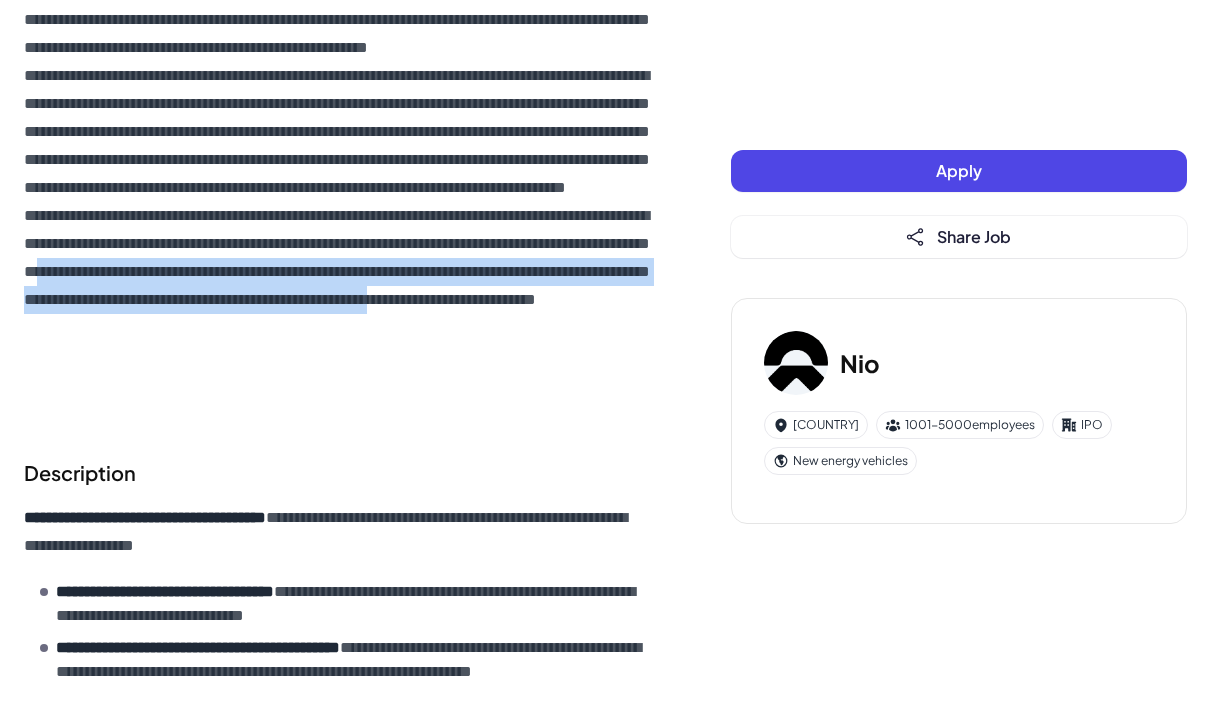 drag, startPoint x: 331, startPoint y: 390, endPoint x: 325, endPoint y: 406, distance: 17.088007 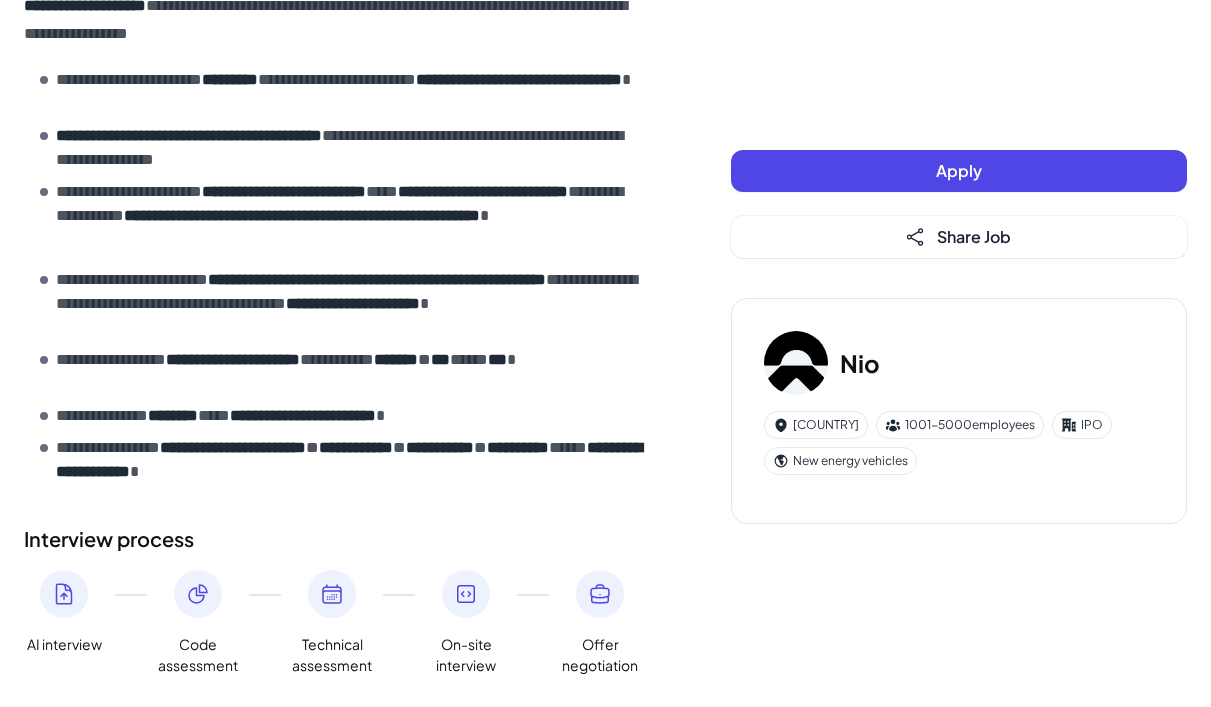 scroll, scrollTop: 1408, scrollLeft: 0, axis: vertical 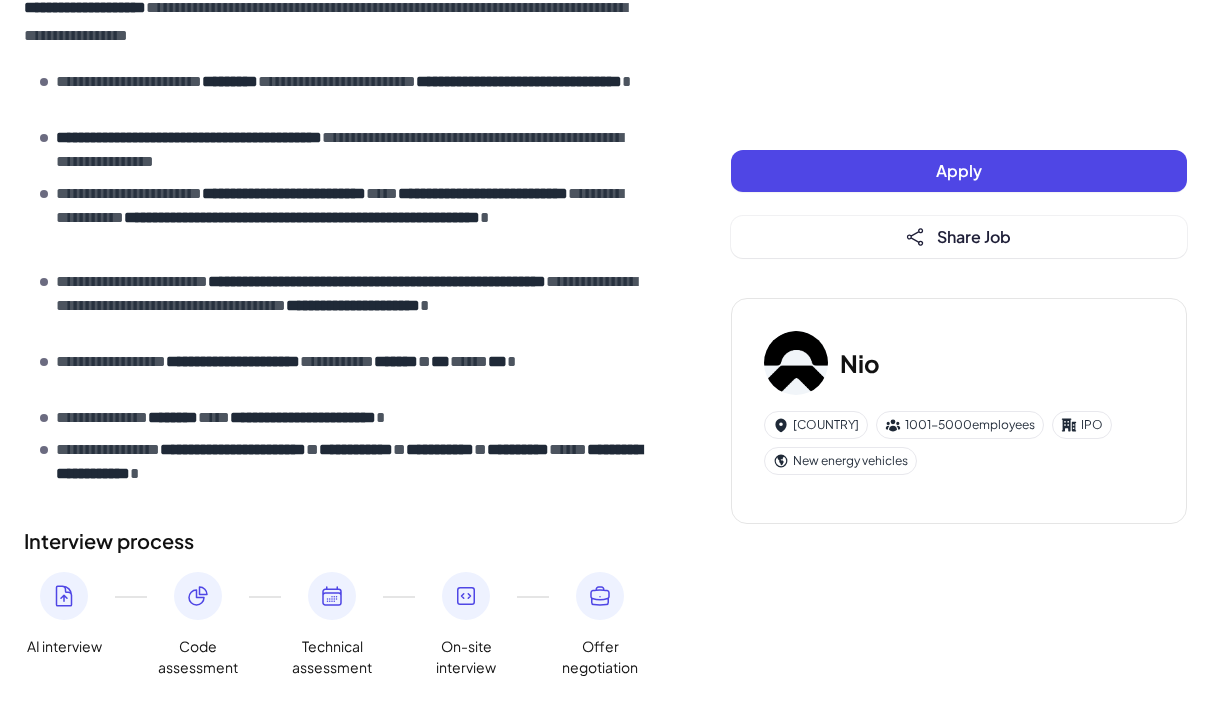 click on "**********" at bounding box center (189, 137) 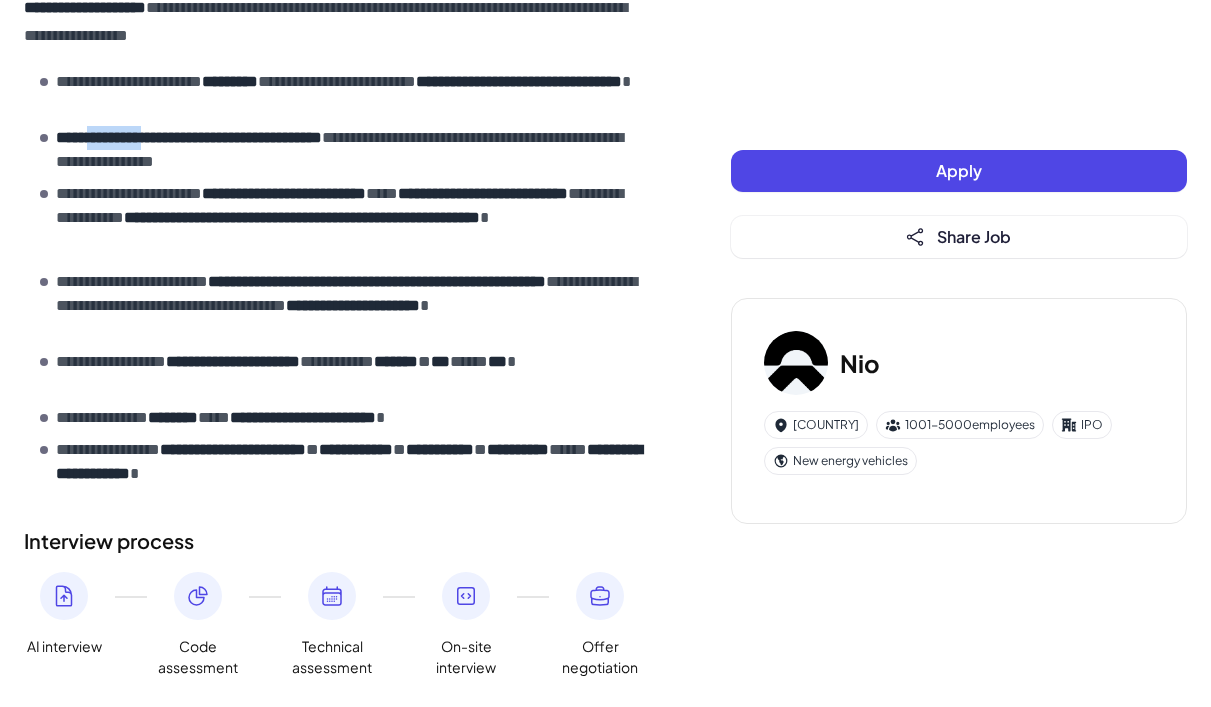 click on "**********" at bounding box center [189, 137] 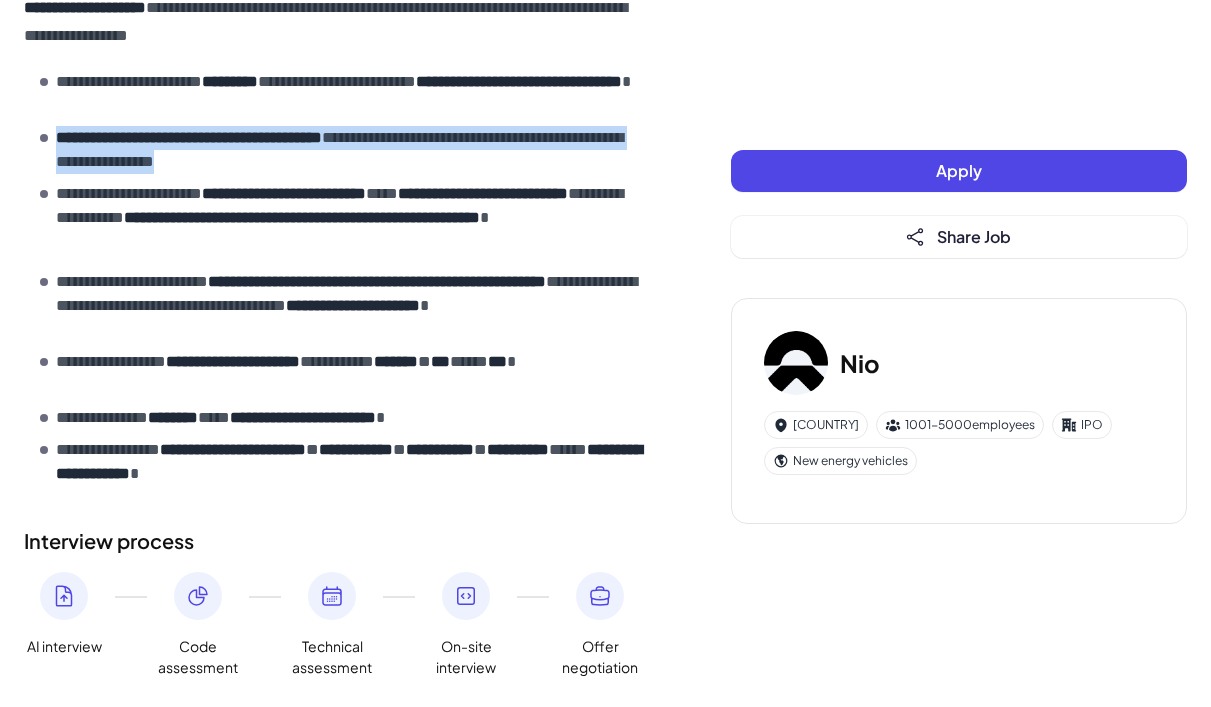 click on "**********" at bounding box center [189, 137] 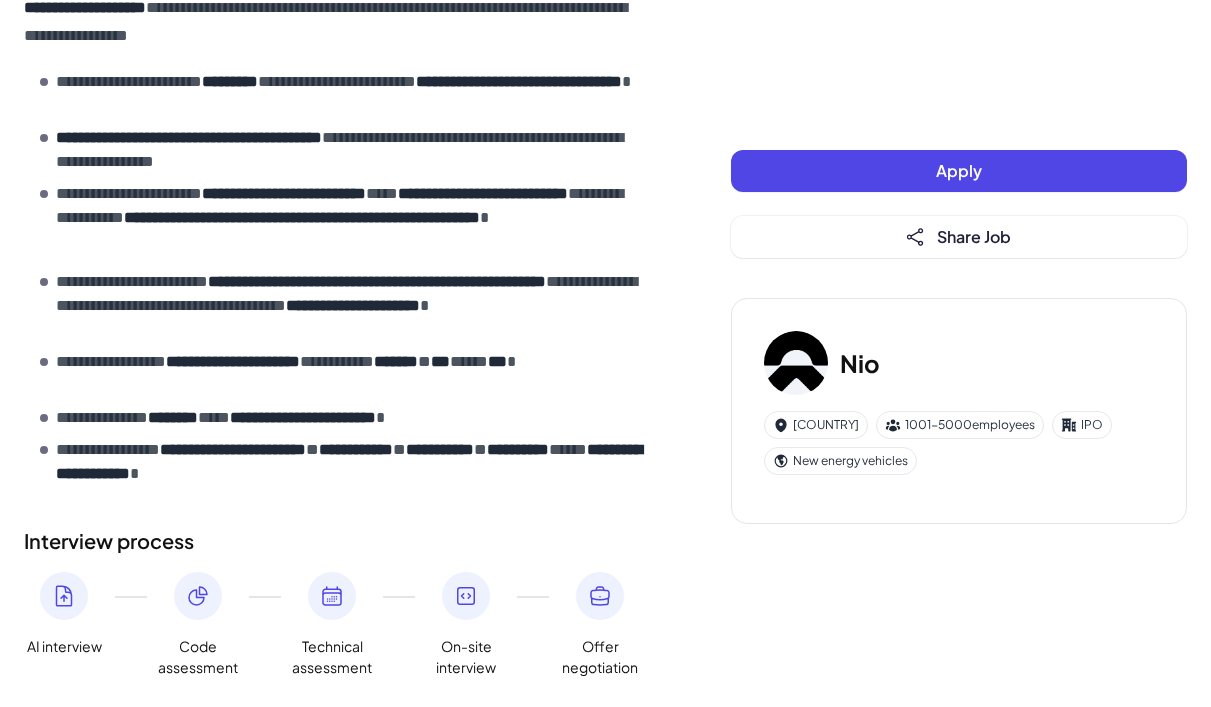 click on "**********" at bounding box center (353, 150) 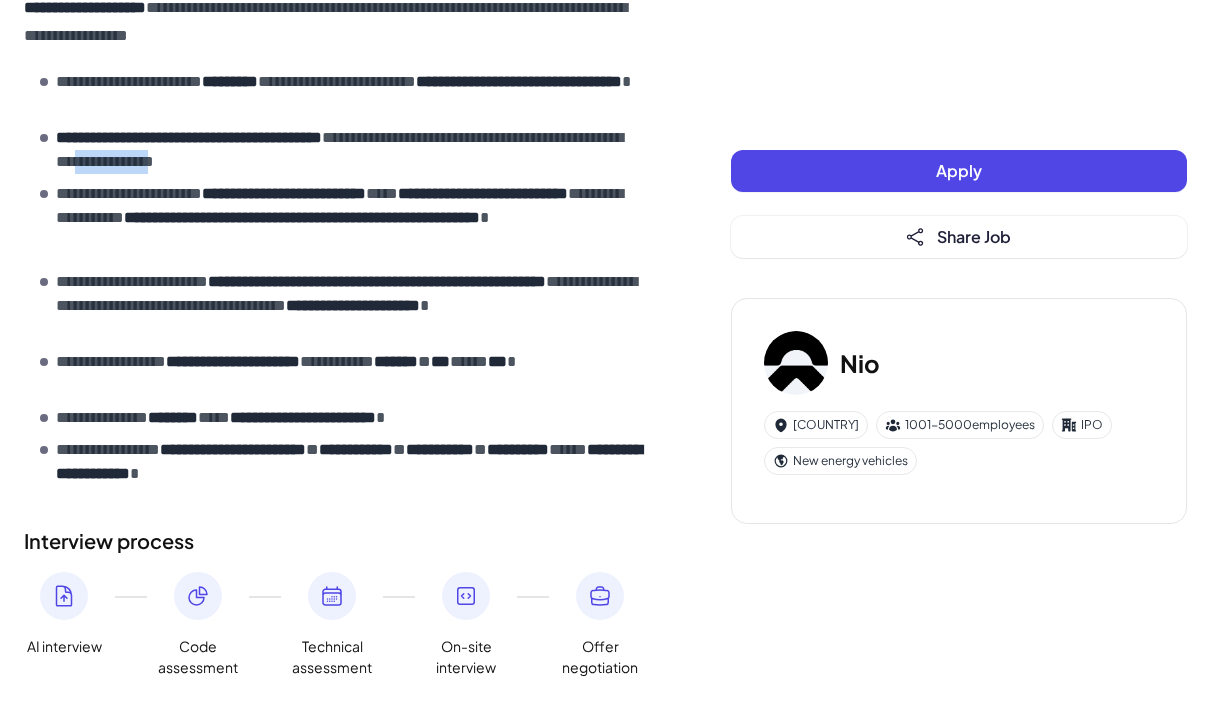 click on "**********" at bounding box center [353, 150] 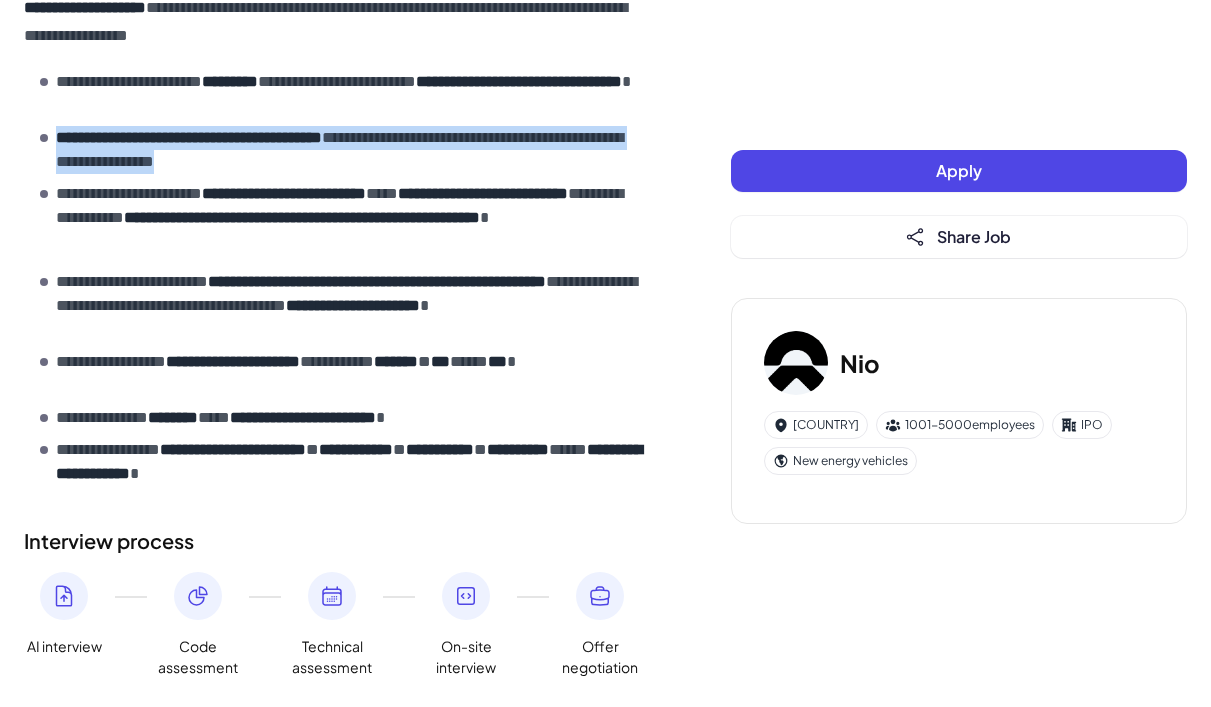 drag, startPoint x: 347, startPoint y: 150, endPoint x: 308, endPoint y: 160, distance: 40.261642 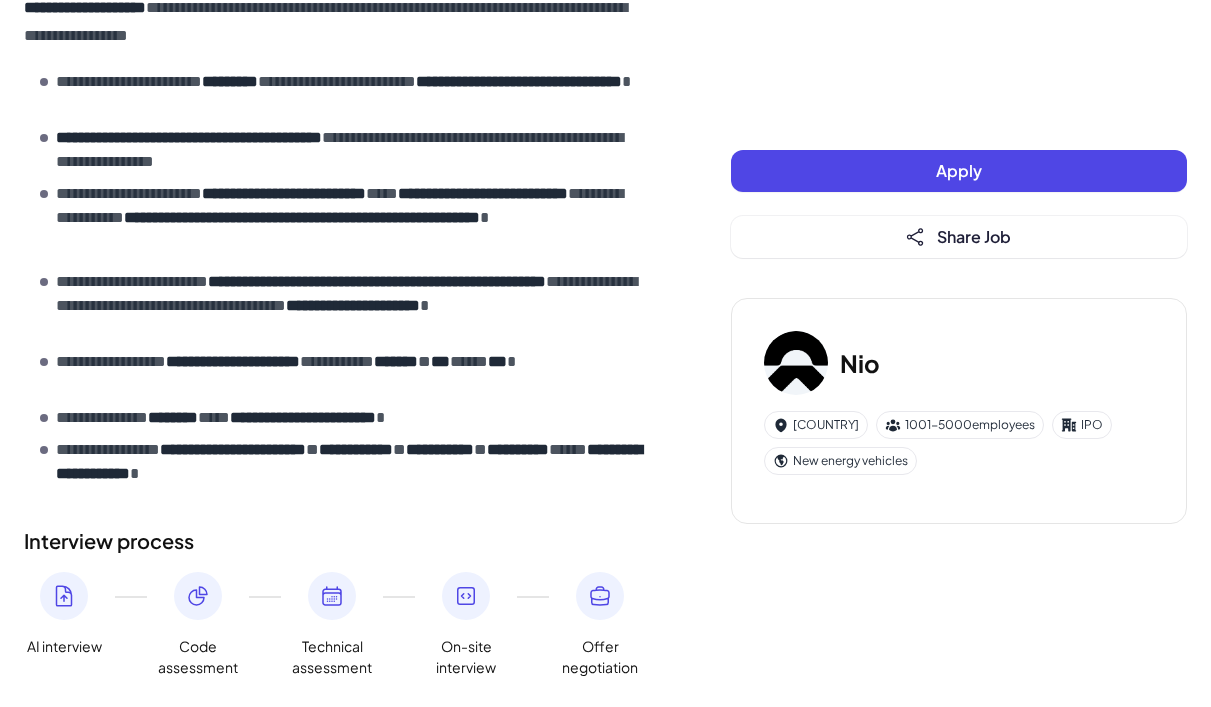 click on "**********" at bounding box center (233, 361) 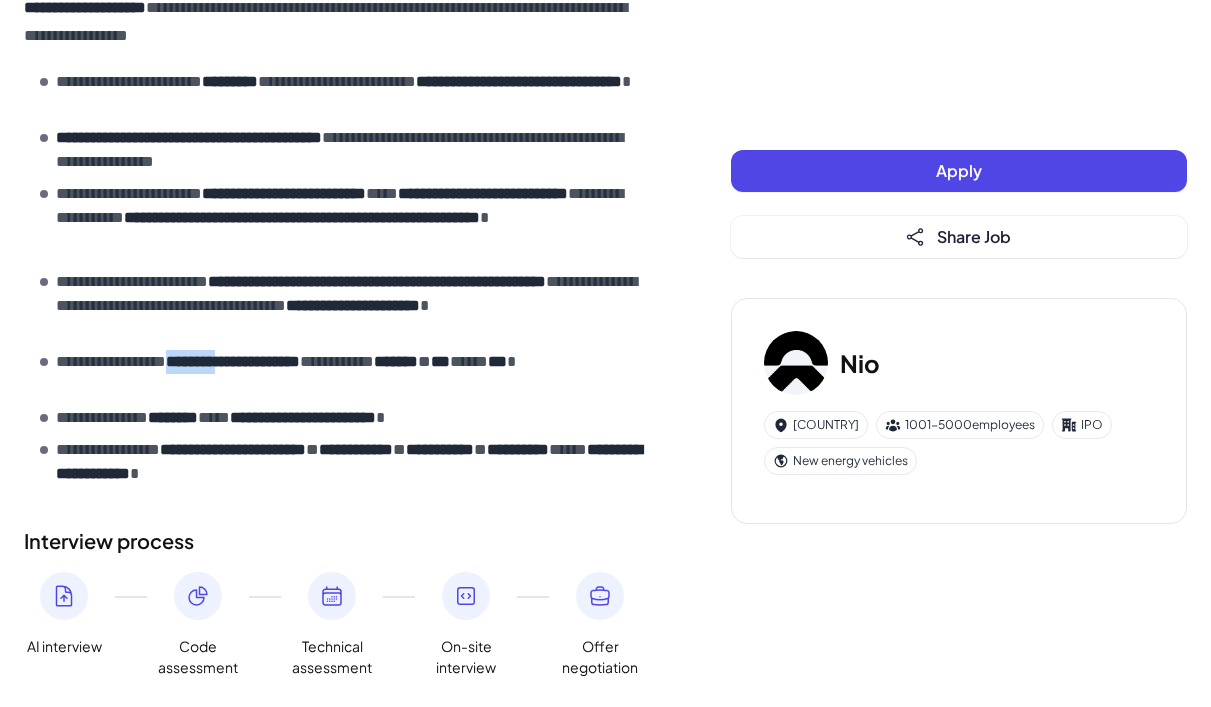 click on "**********" at bounding box center [233, 361] 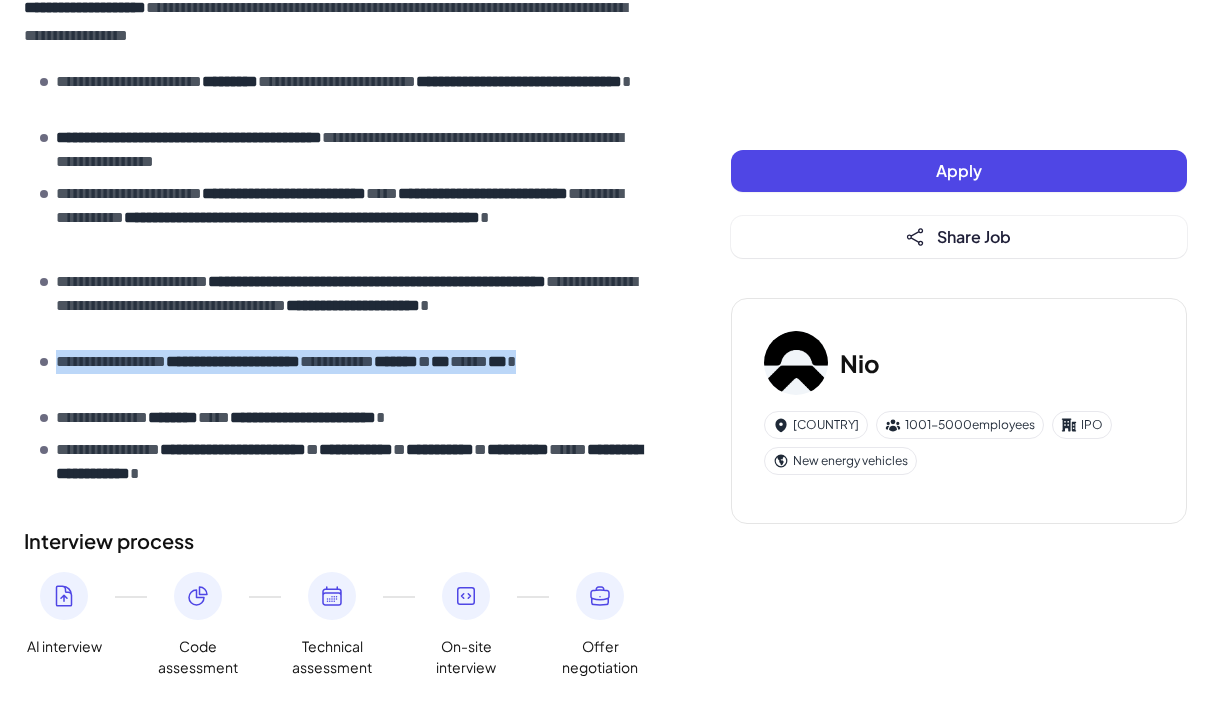 click on "**********" at bounding box center (233, 361) 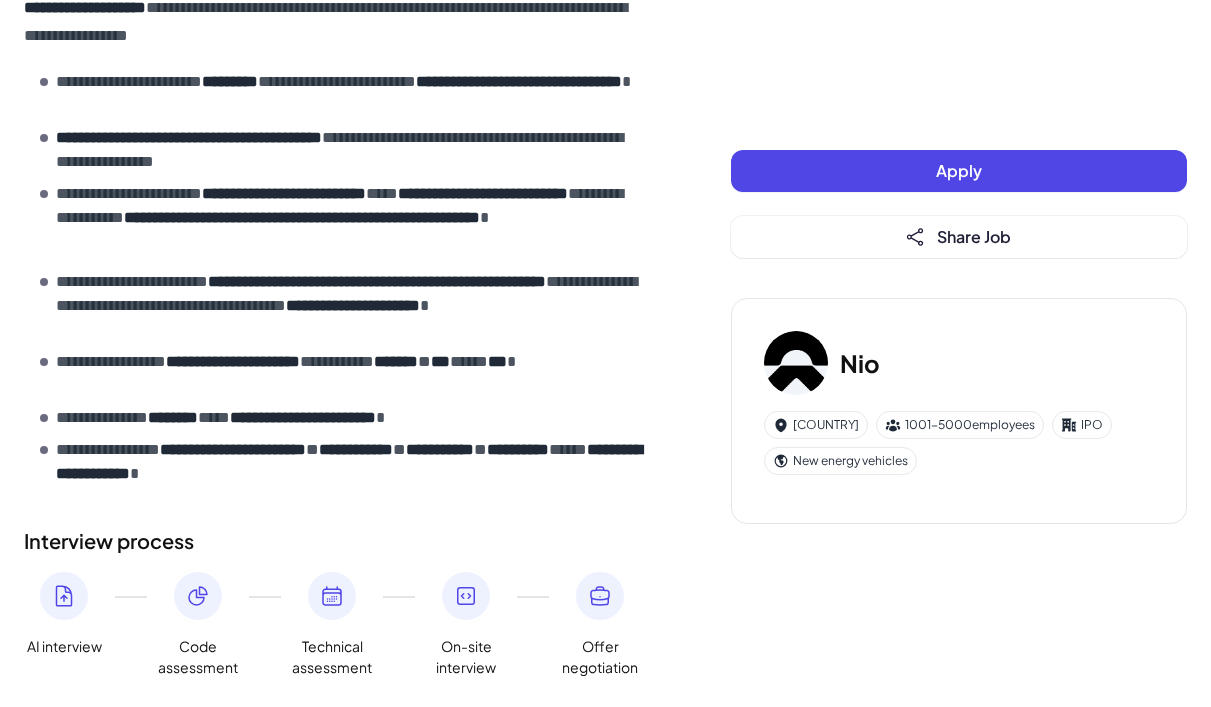 click on "********" at bounding box center (173, 417) 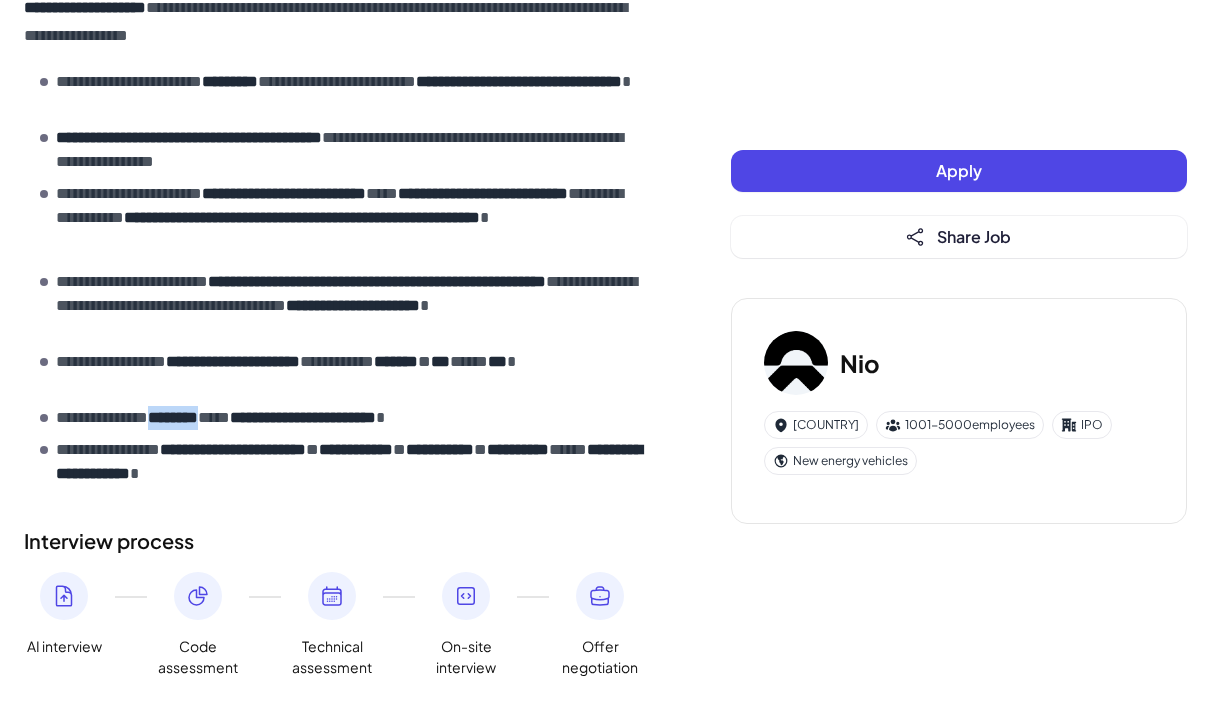 click on "********" at bounding box center [173, 417] 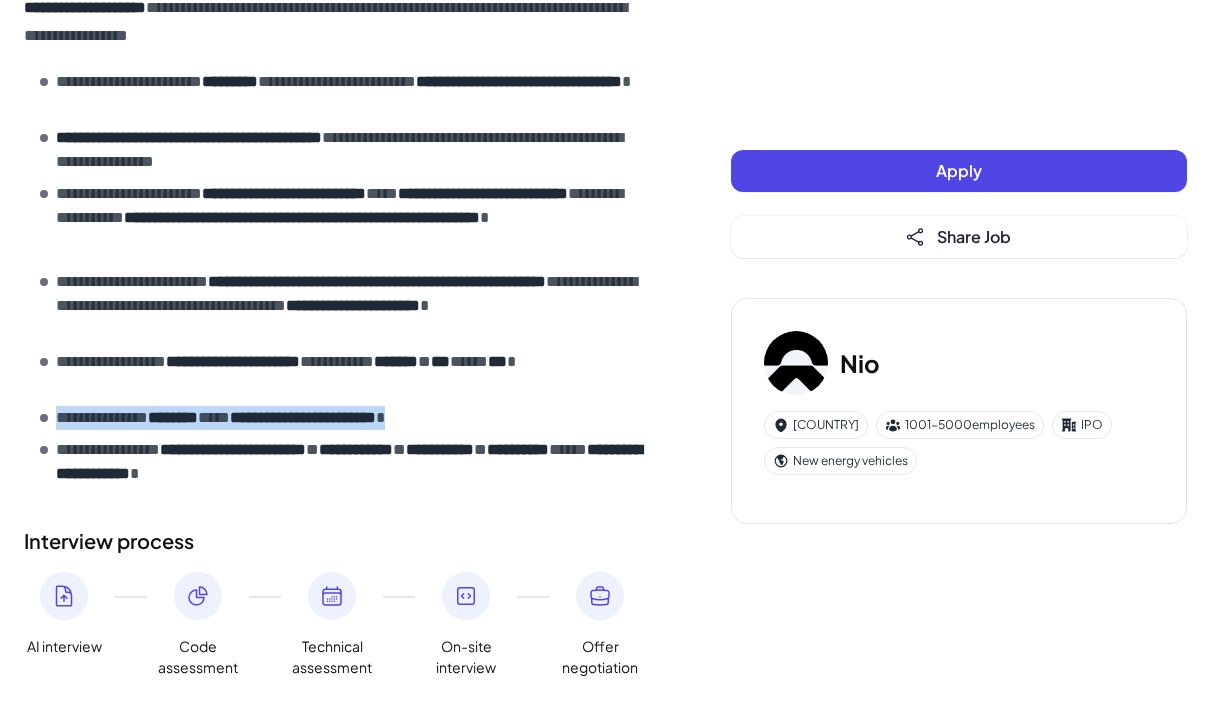 click on "********" at bounding box center [173, 417] 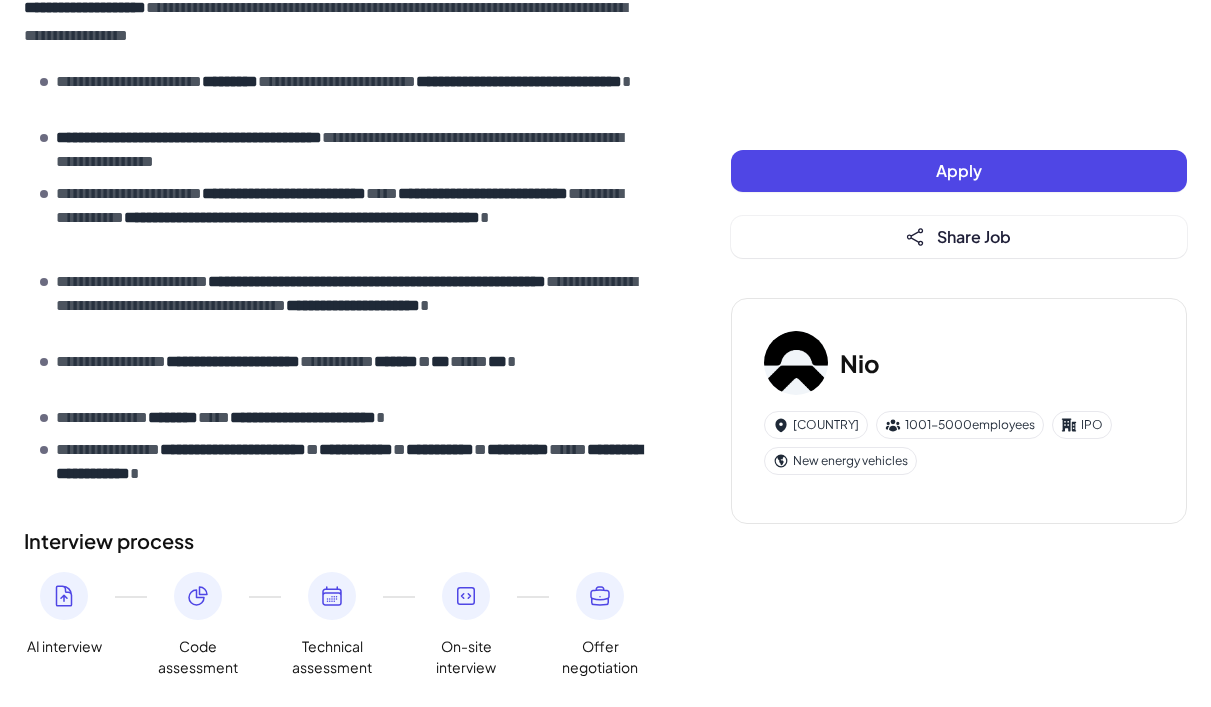 click on "**********" at bounding box center [233, 449] 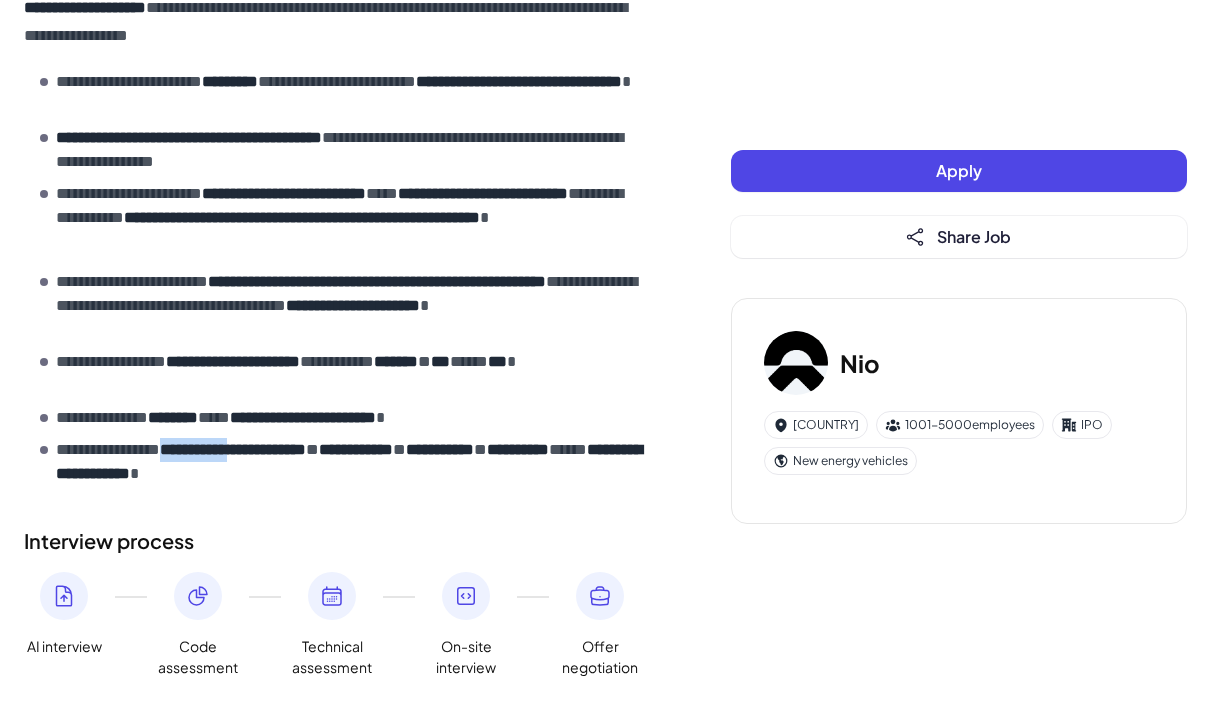 click on "**********" at bounding box center [233, 449] 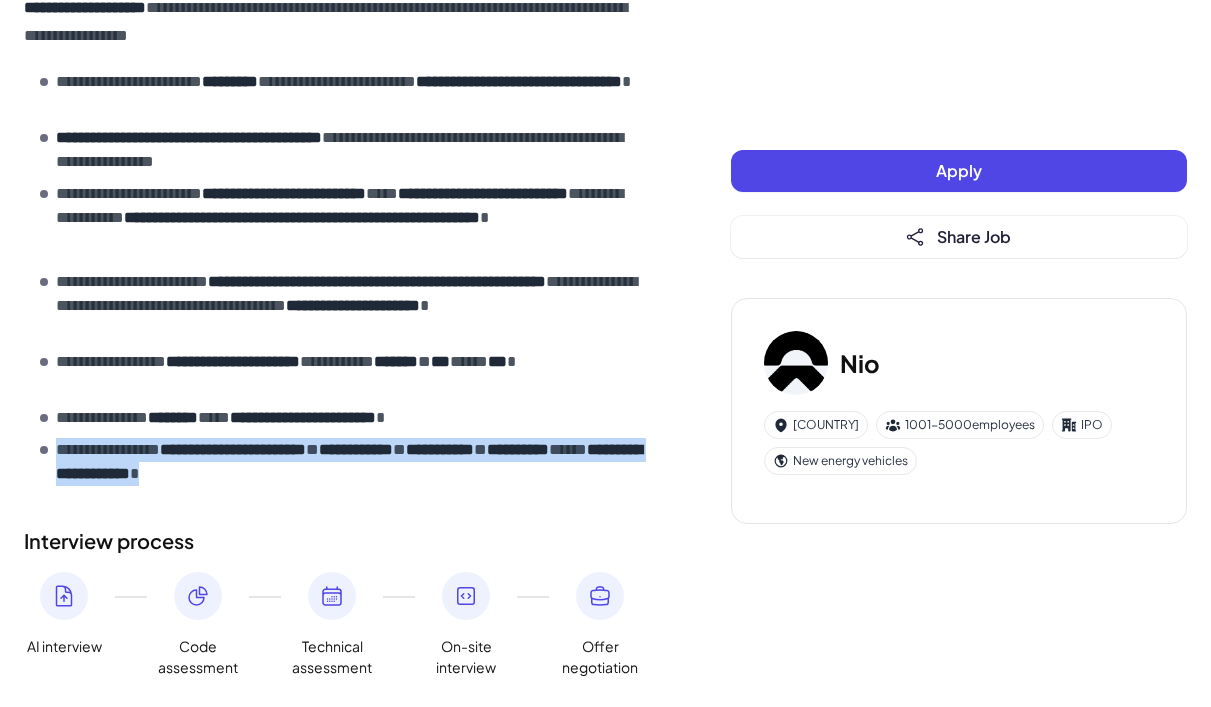 drag, startPoint x: 201, startPoint y: 451, endPoint x: 217, endPoint y: 450, distance: 16.03122 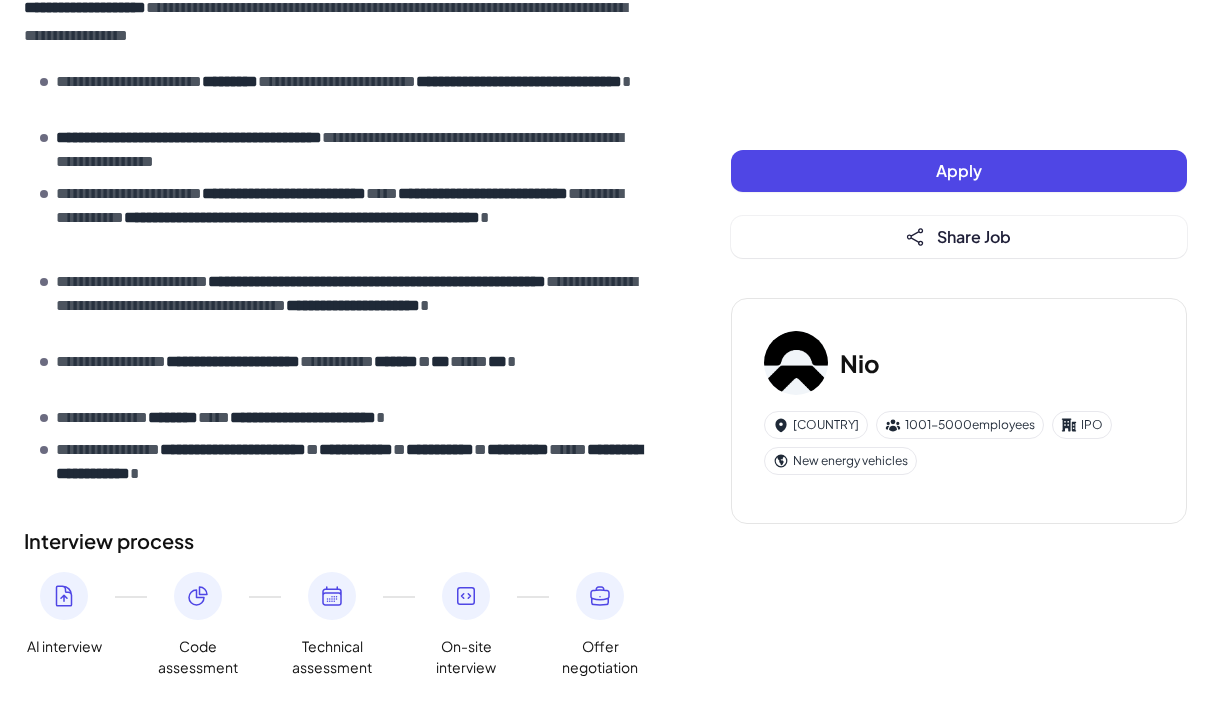 click on "**********" at bounding box center (233, 449) 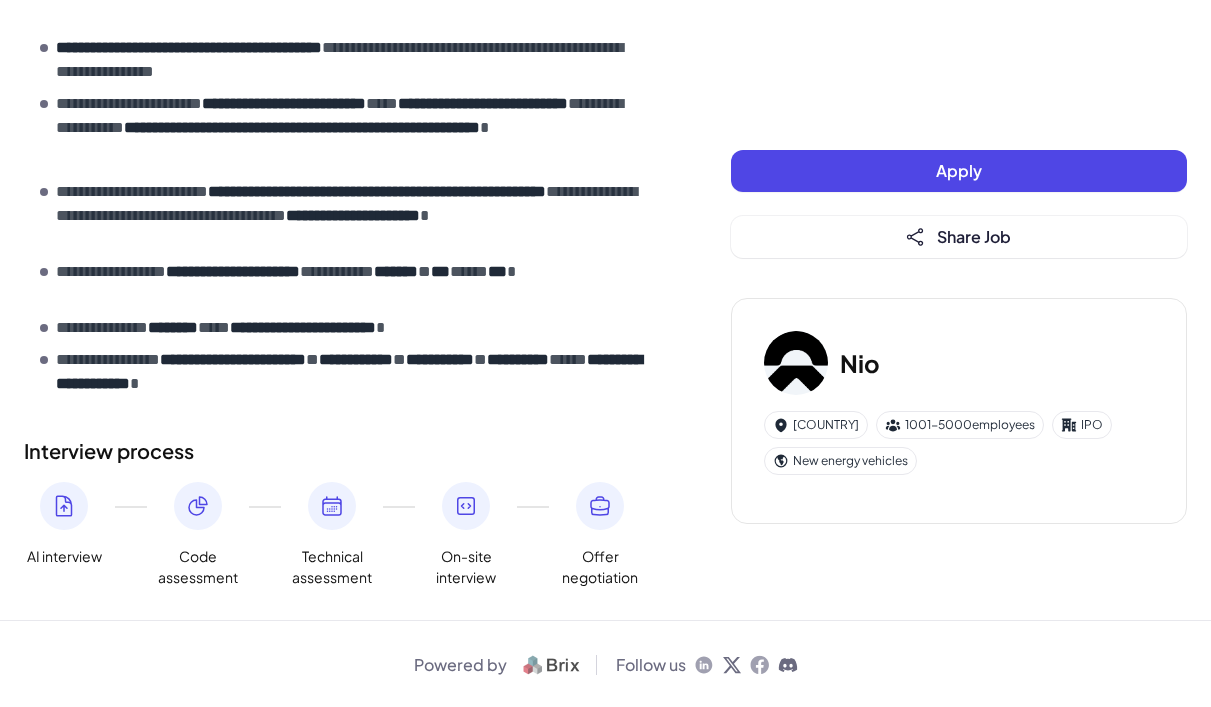 scroll, scrollTop: 1500, scrollLeft: 0, axis: vertical 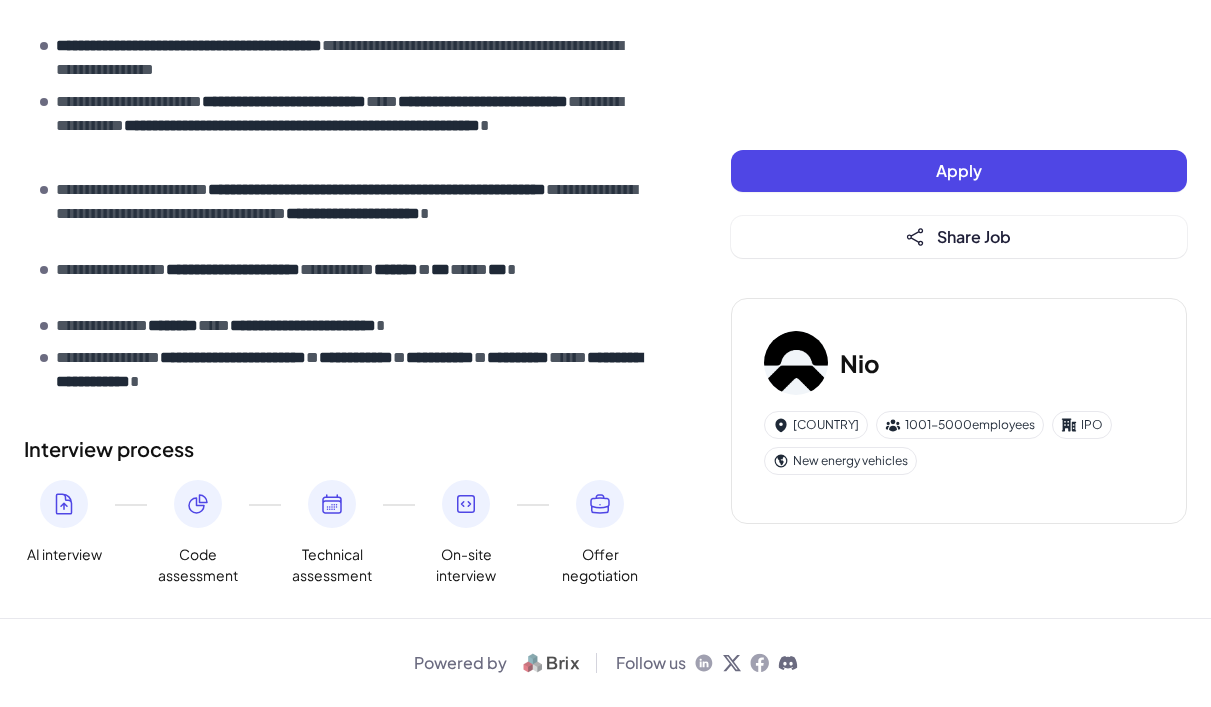 click on "**********" at bounding box center [337, -297] 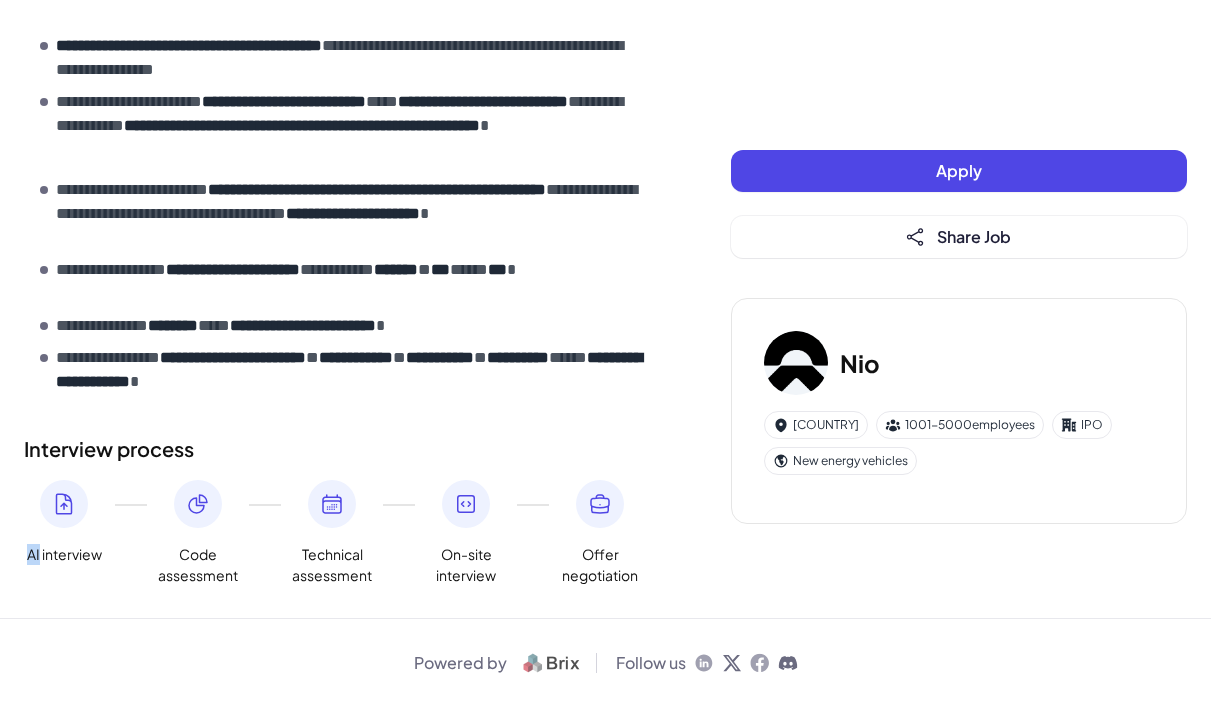 click 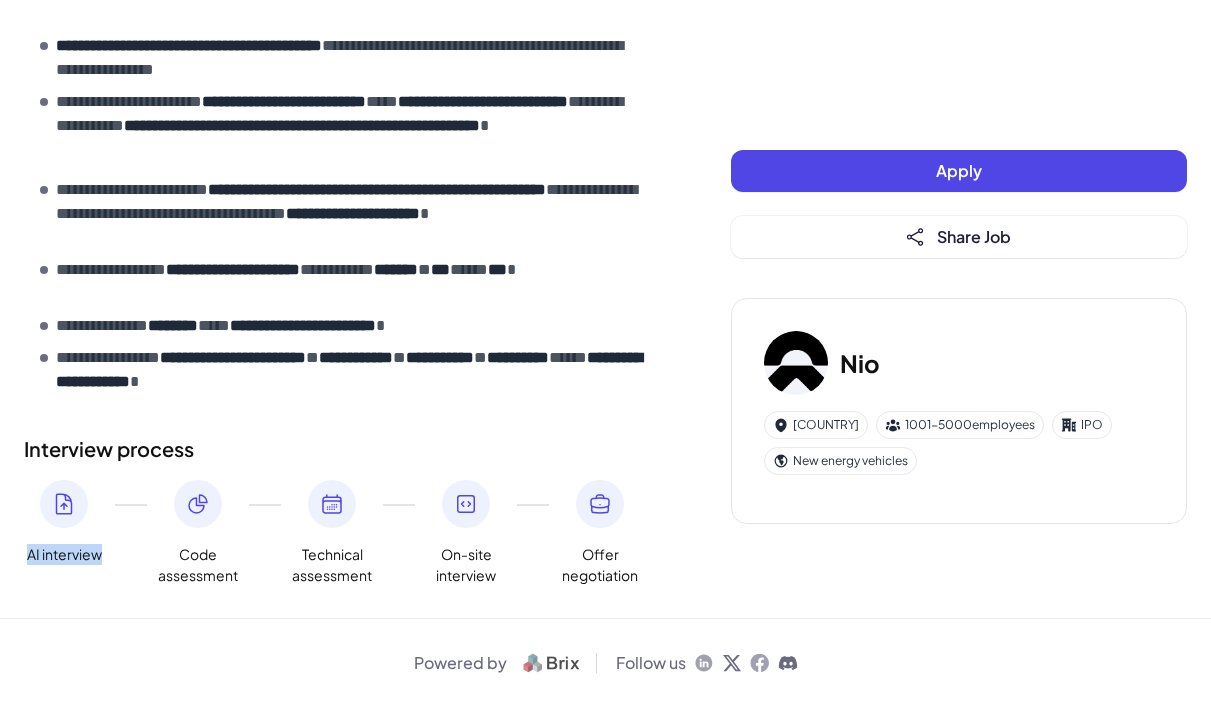 click on "**********" at bounding box center [605, -397] 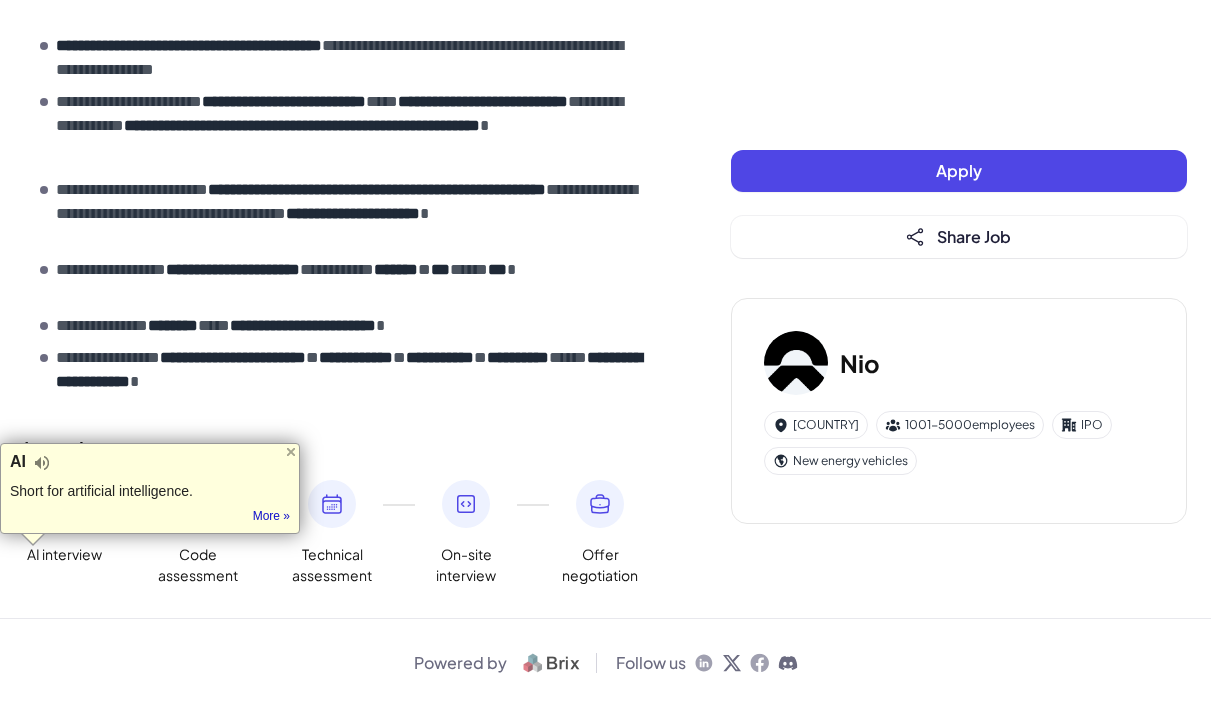 click on "**********" at bounding box center [337, -297] 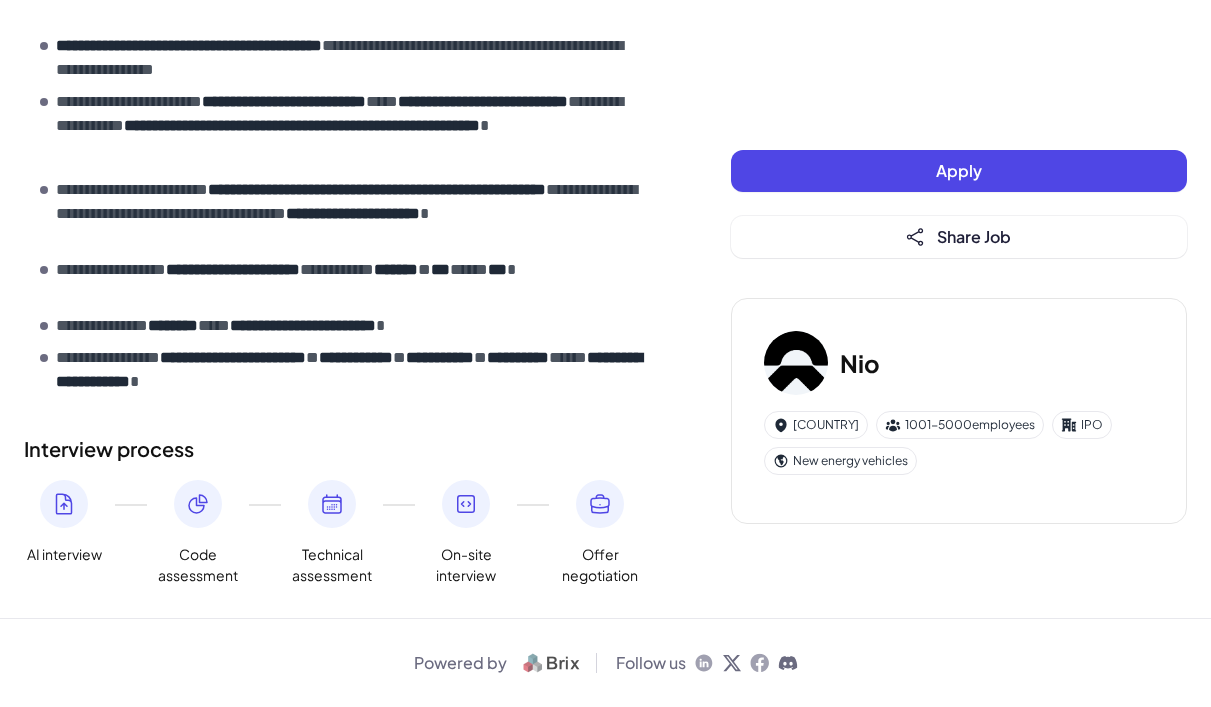 click 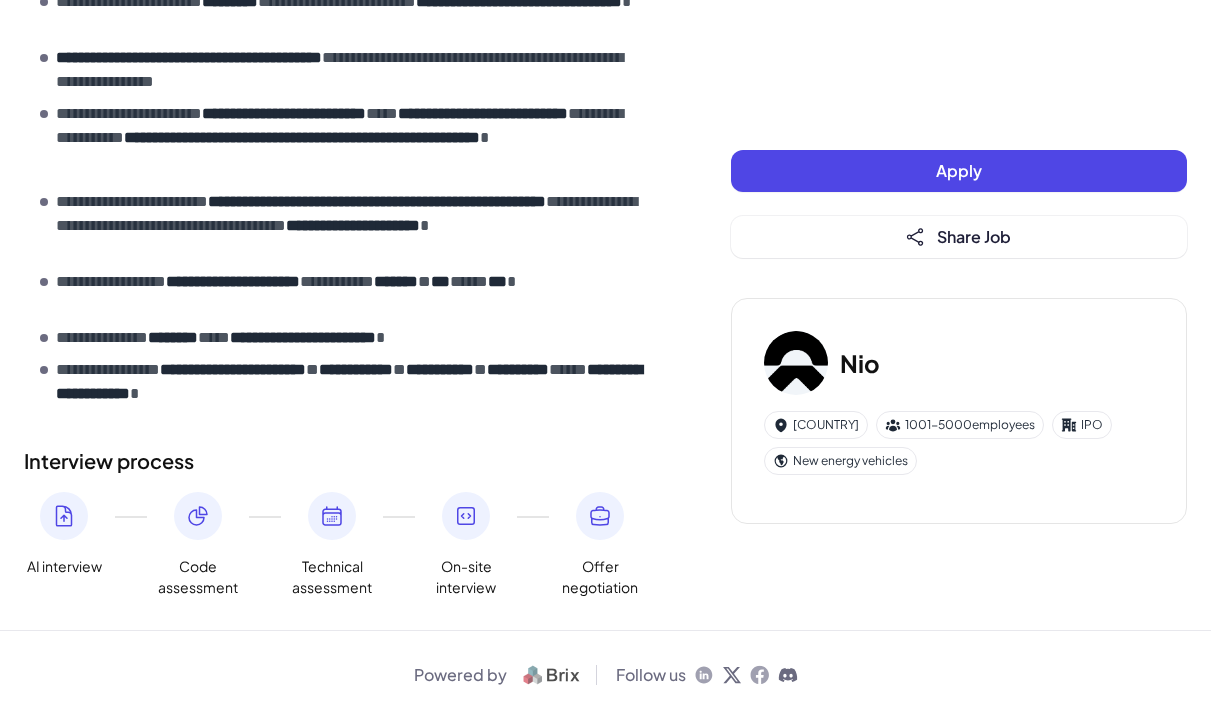 scroll, scrollTop: 0, scrollLeft: 0, axis: both 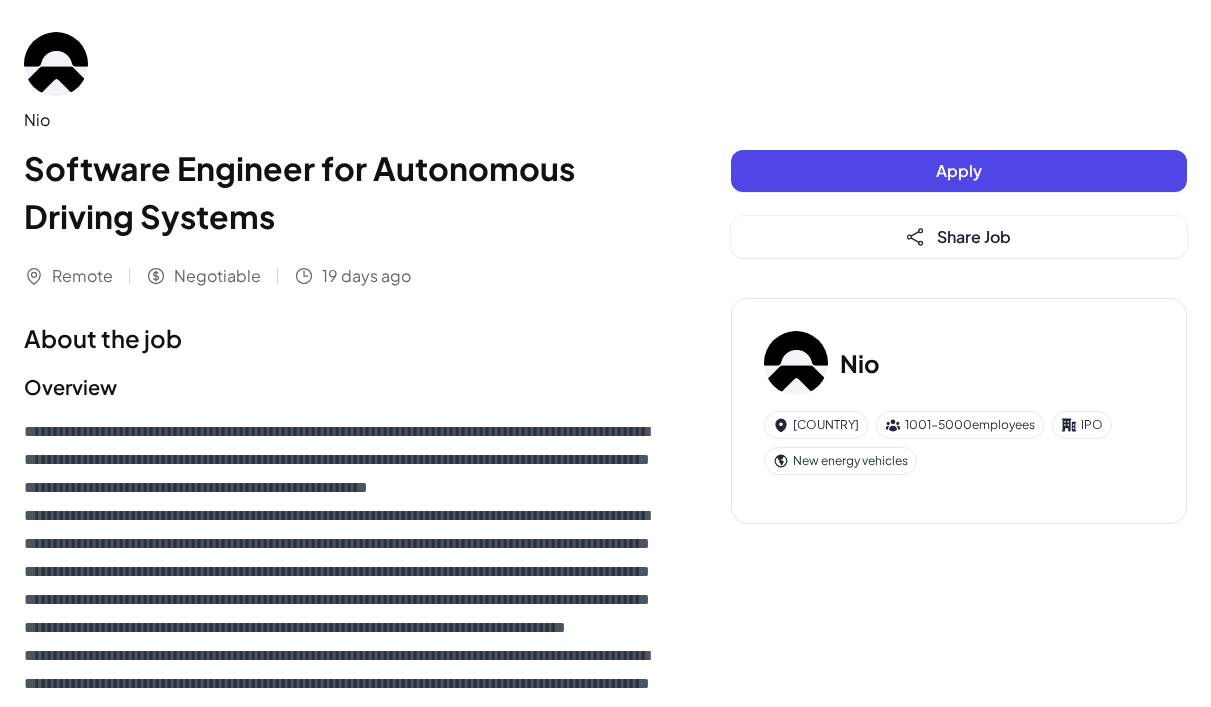 click on "**********" at bounding box center [337, 1059] 